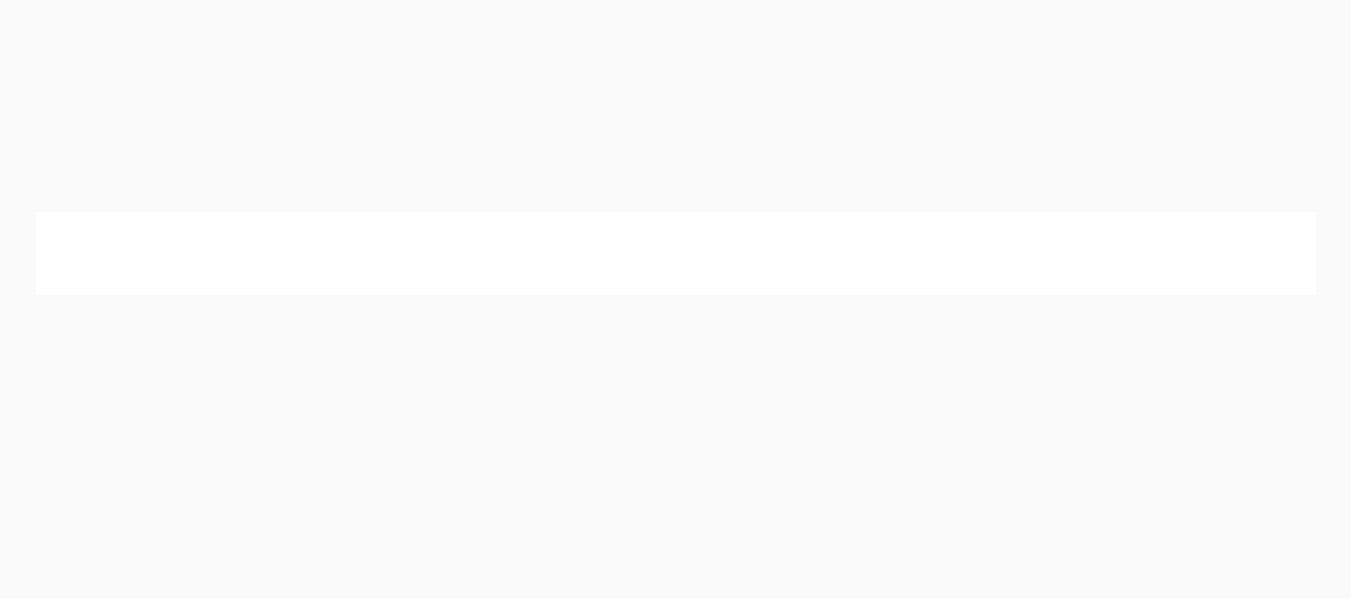 scroll, scrollTop: 0, scrollLeft: 0, axis: both 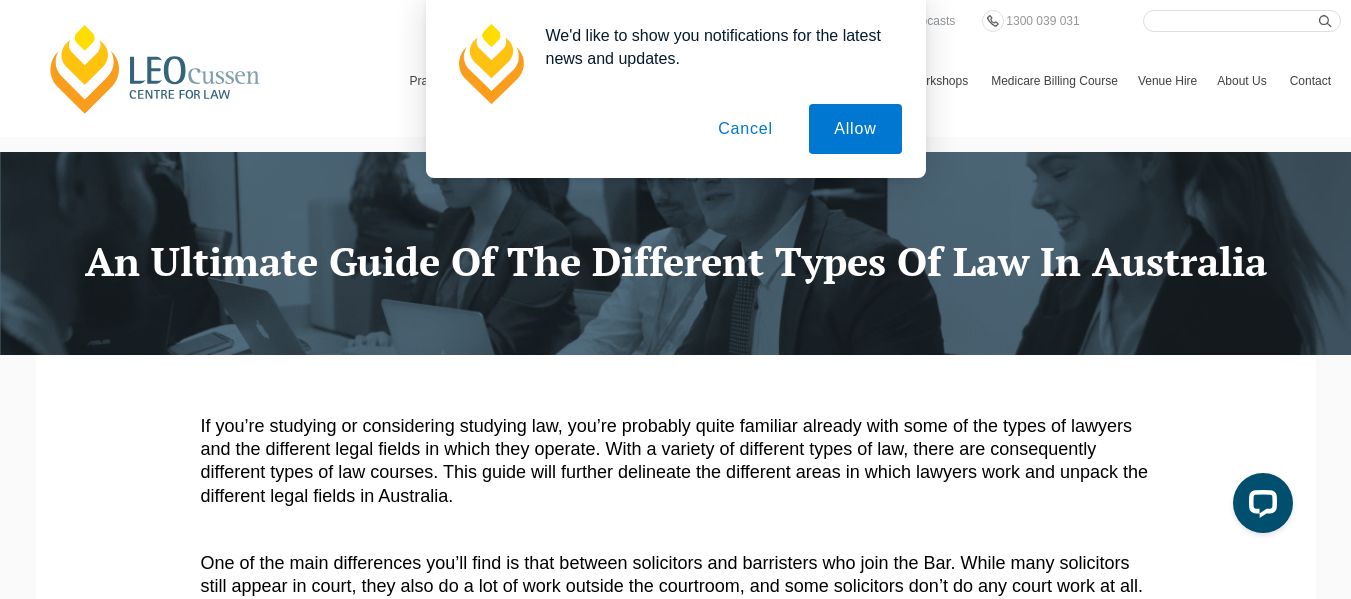 click on "Cancel" at bounding box center (745, 129) 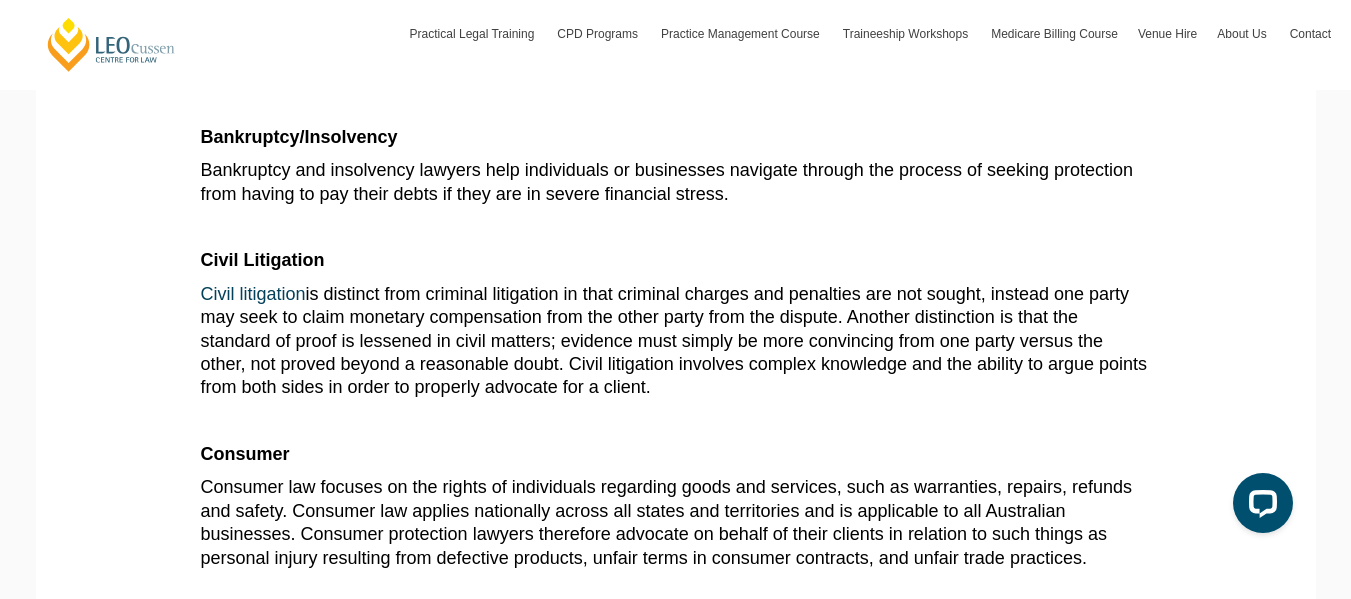 scroll, scrollTop: 1020, scrollLeft: 0, axis: vertical 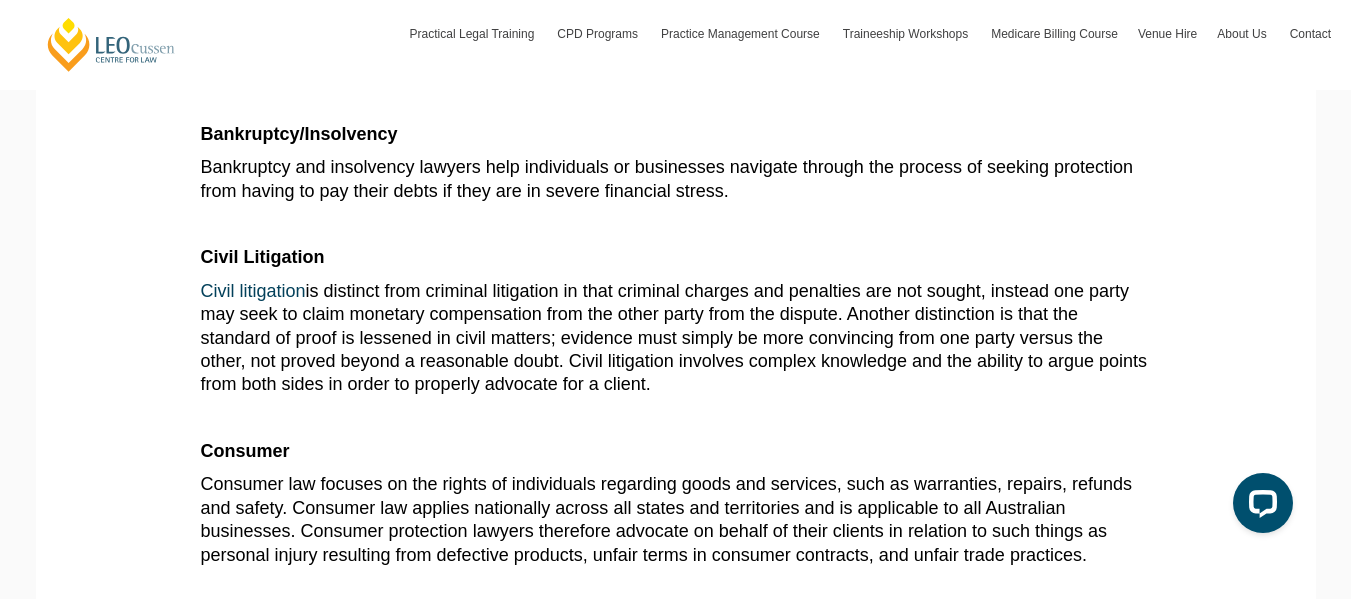 click on "Consumer" at bounding box center (676, 451) 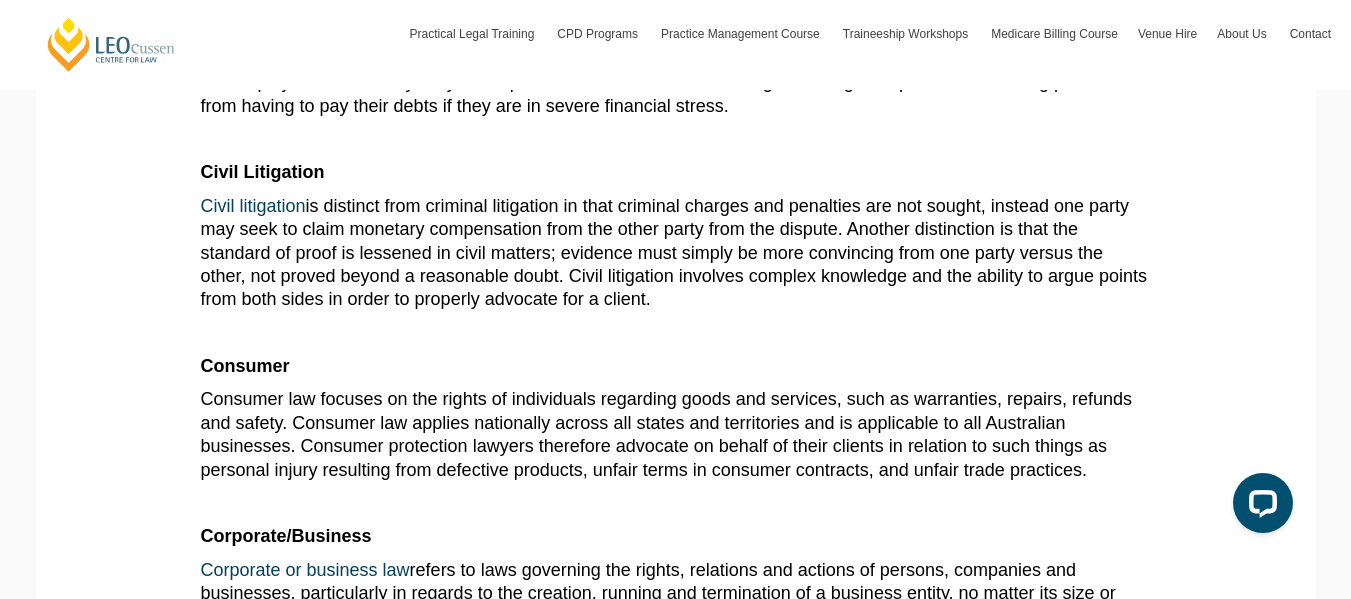 scroll, scrollTop: 1115, scrollLeft: 0, axis: vertical 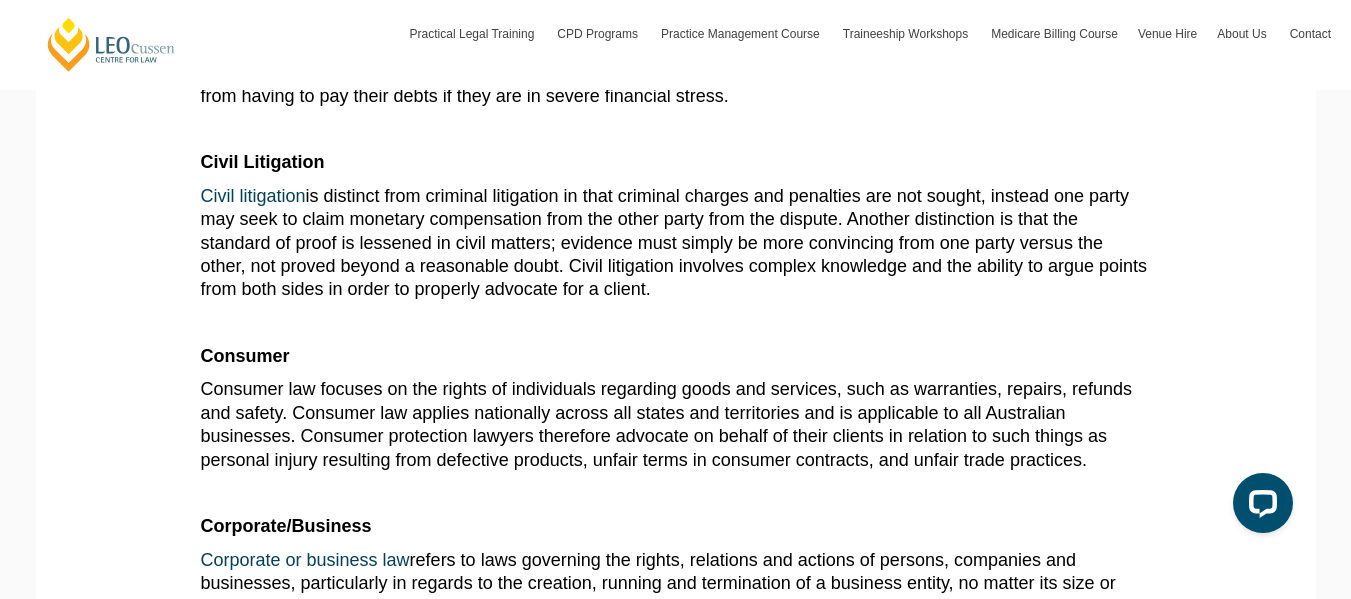 drag, startPoint x: 681, startPoint y: 294, endPoint x: 411, endPoint y: 171, distance: 296.6968 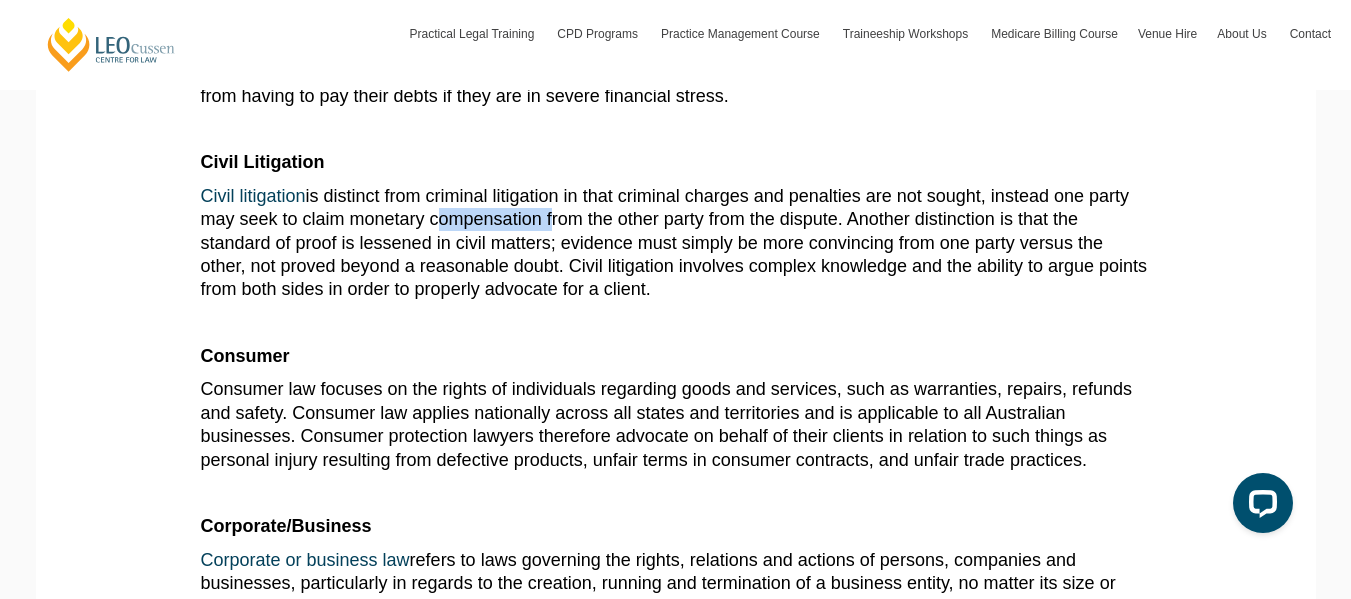 click on "Civil litigation  is distinct from criminal litigation in that criminal charges and penalties are not sought, instead one party may seek to claim monetary compensation from the other party from the dispute. Another distinction is that the standard of proof is lessened in civil matters; evidence must simply be more convincing from one party versus the other, not proved beyond a reasonable doubt. Civil litigation involves complex knowledge and the ability to argue points from both sides in order to properly advocate for a client." at bounding box center (674, 243) 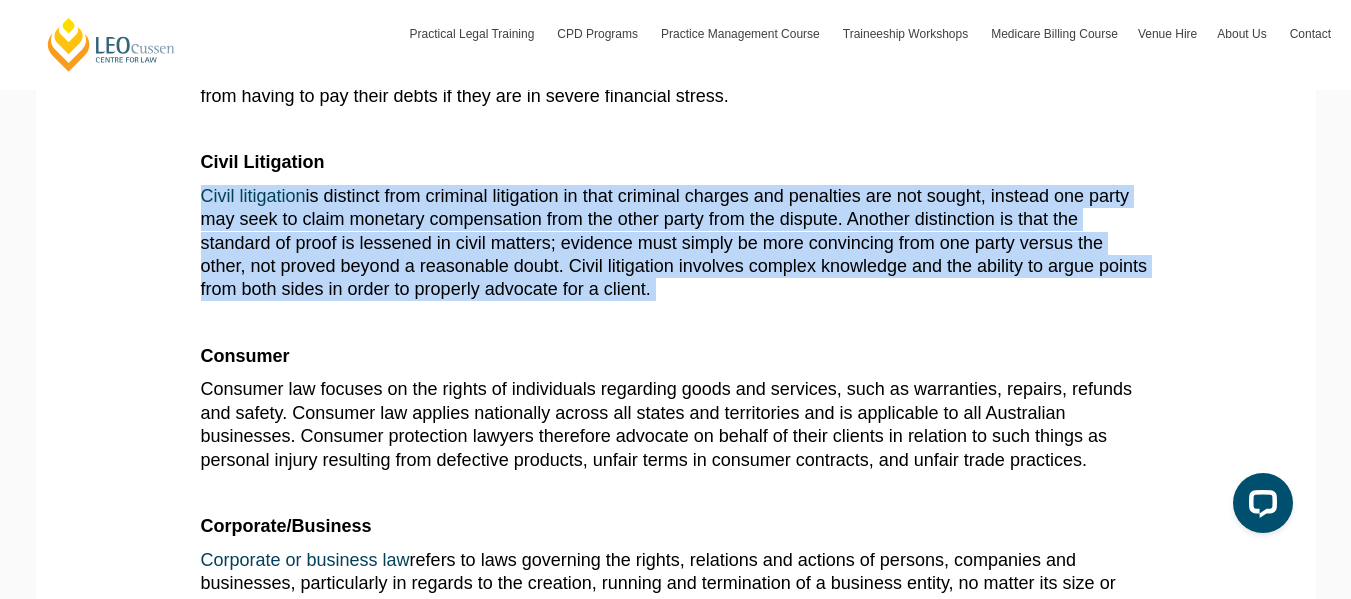 click on "Civil litigation  is distinct from criminal litigation in that criminal charges and penalties are not sought, instead one party may seek to claim monetary compensation from the other party from the dispute. Another distinction is that the standard of proof is lessened in civil matters; evidence must simply be more convincing from one party versus the other, not proved beyond a reasonable doubt. Civil litigation involves complex knowledge and the ability to argue points from both sides in order to properly advocate for a client." at bounding box center [674, 243] 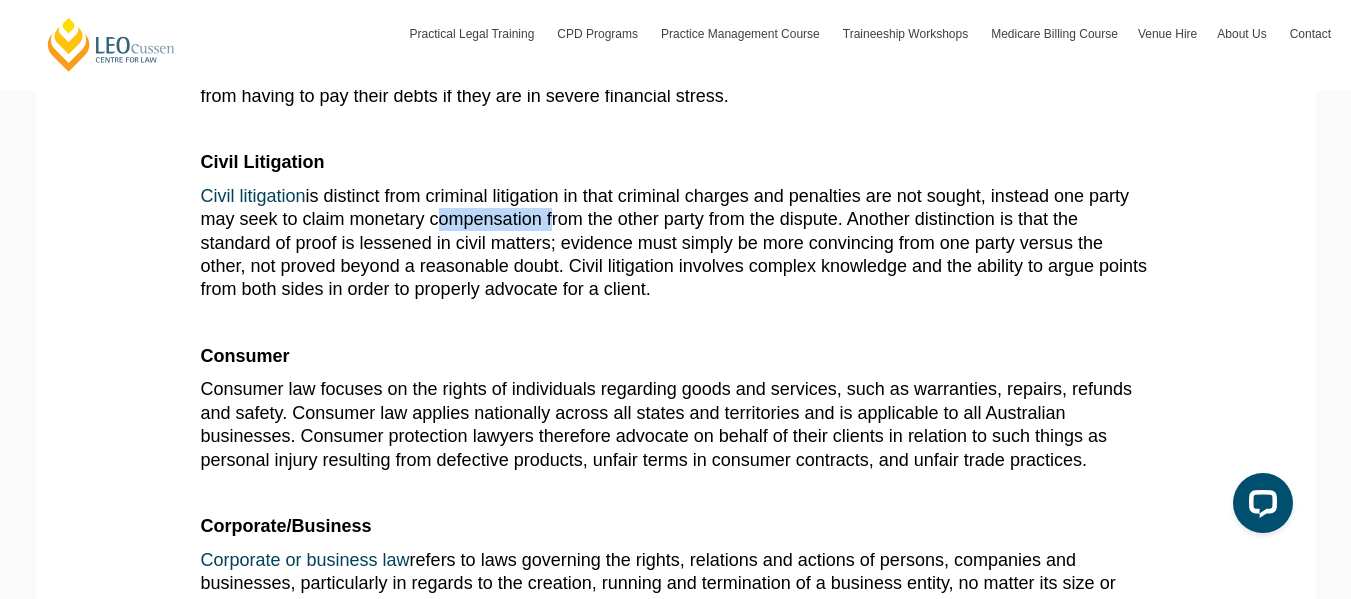 click on "Civil litigation  is distinct from criminal litigation in that criminal charges and penalties are not sought, instead one party may seek to claim monetary compensation from the other party from the dispute. Another distinction is that the standard of proof is lessened in civil matters; evidence must simply be more convincing from one party versus the other, not proved beyond a reasonable doubt. Civil litigation involves complex knowledge and the ability to argue points from both sides in order to properly advocate for a client." at bounding box center (674, 243) 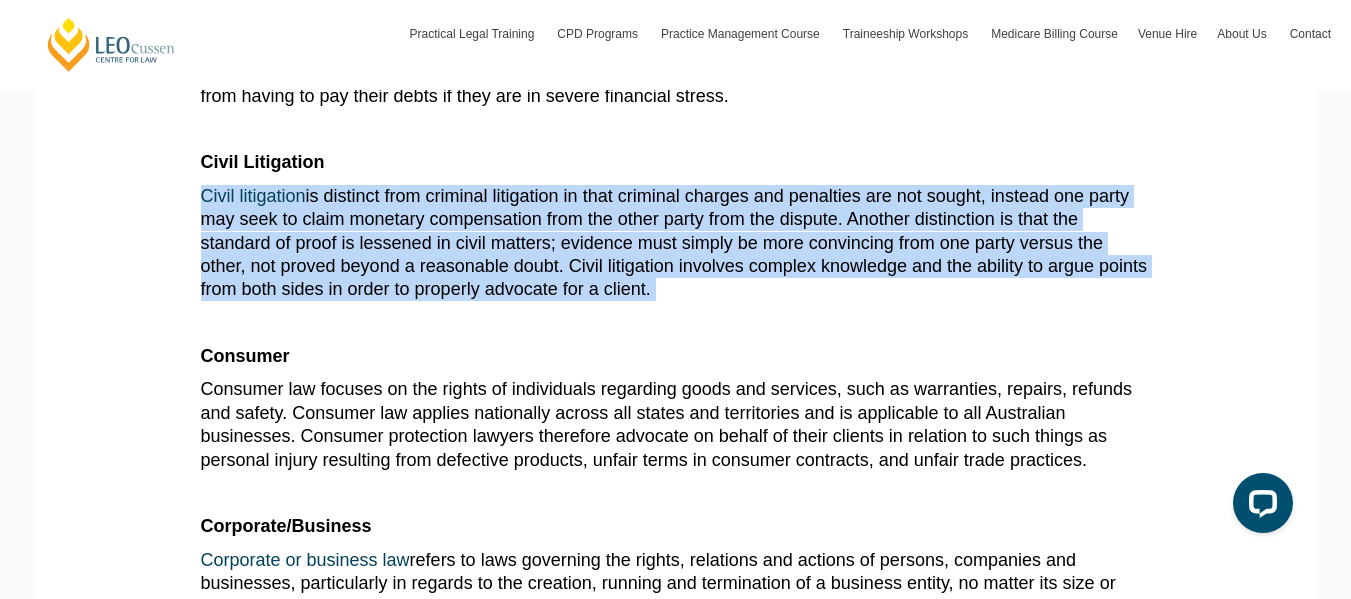 click on "Civil litigation  is distinct from criminal litigation in that criminal charges and penalties are not sought, instead one party may seek to claim monetary compensation from the other party from the dispute. Another distinction is that the standard of proof is lessened in civil matters; evidence must simply be more convincing from one party versus the other, not proved beyond a reasonable doubt. Civil litigation involves complex knowledge and the ability to argue points from both sides in order to properly advocate for a client." at bounding box center [674, 243] 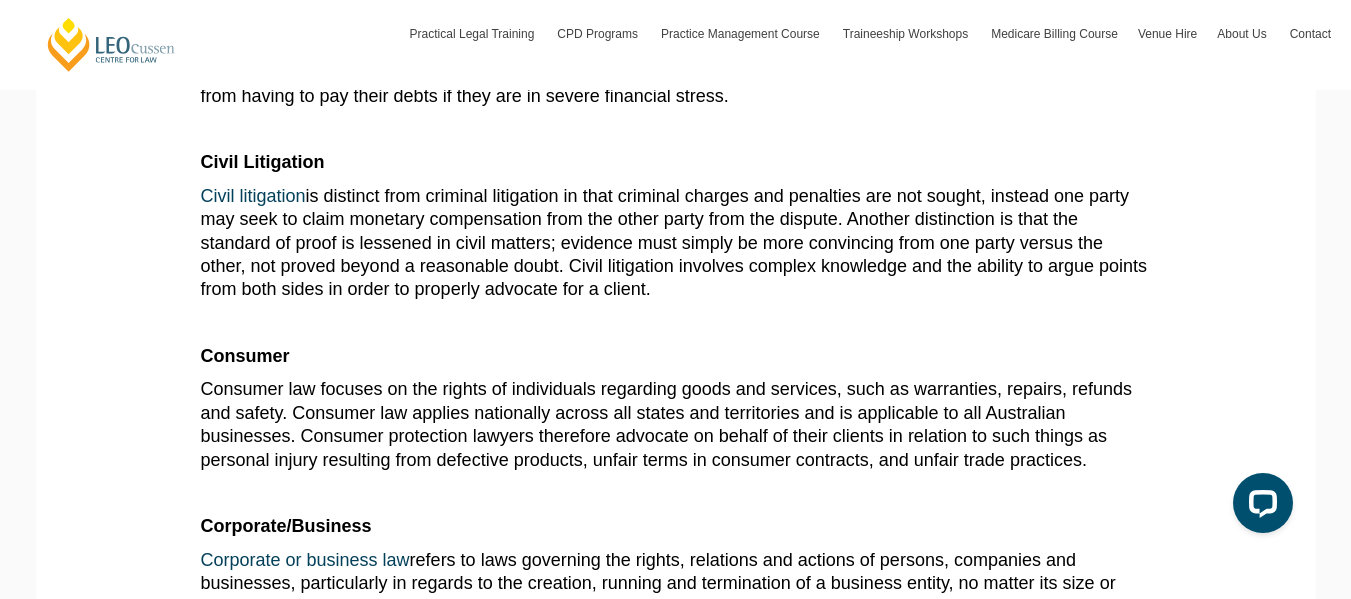 click on "Civil litigation  is distinct from criminal litigation in that criminal charges and penalties are not sought, instead one party may seek to claim monetary compensation from the other party from the dispute. Another distinction is that the standard of proof is lessened in civil matters; evidence must simply be more convincing from one party versus the other, not proved beyond a reasonable doubt. Civil litigation involves complex knowledge and the ability to argue points from both sides in order to properly advocate for a client." at bounding box center (674, 243) 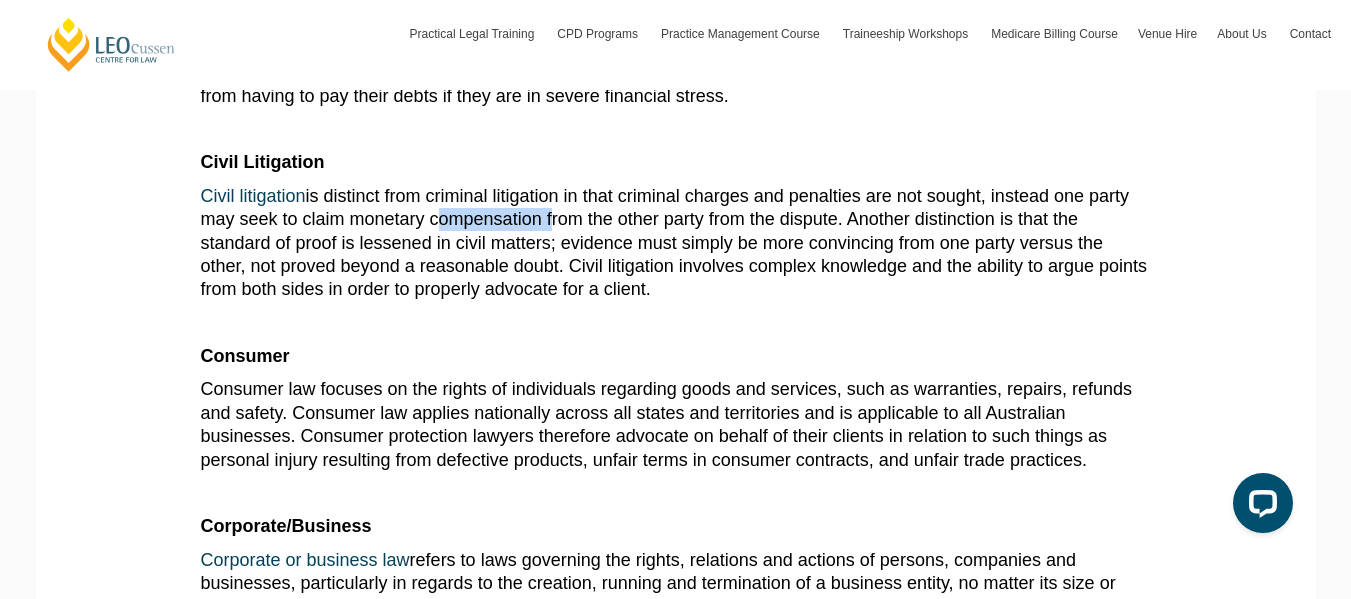 click on "Civil litigation  is distinct from criminal litigation in that criminal charges and penalties are not sought, instead one party may seek to claim monetary compensation from the other party from the dispute. Another distinction is that the standard of proof is lessened in civil matters; evidence must simply be more convincing from one party versus the other, not proved beyond a reasonable doubt. Civil litigation involves complex knowledge and the ability to argue points from both sides in order to properly advocate for a client." at bounding box center [674, 243] 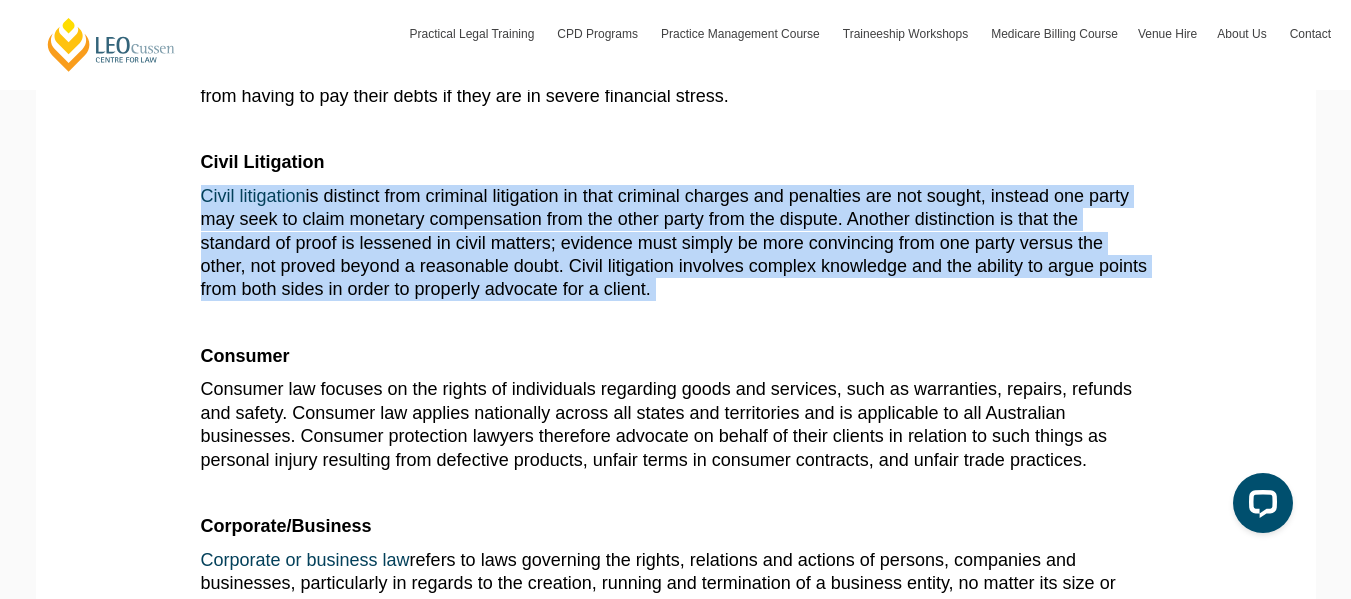 click on "Civil litigation  is distinct from criminal litigation in that criminal charges and penalties are not sought, instead one party may seek to claim monetary compensation from the other party from the dispute. Another distinction is that the standard of proof is lessened in civil matters; evidence must simply be more convincing from one party versus the other, not proved beyond a reasonable doubt. Civil litigation involves complex knowledge and the ability to argue points from both sides in order to properly advocate for a client." at bounding box center [674, 243] 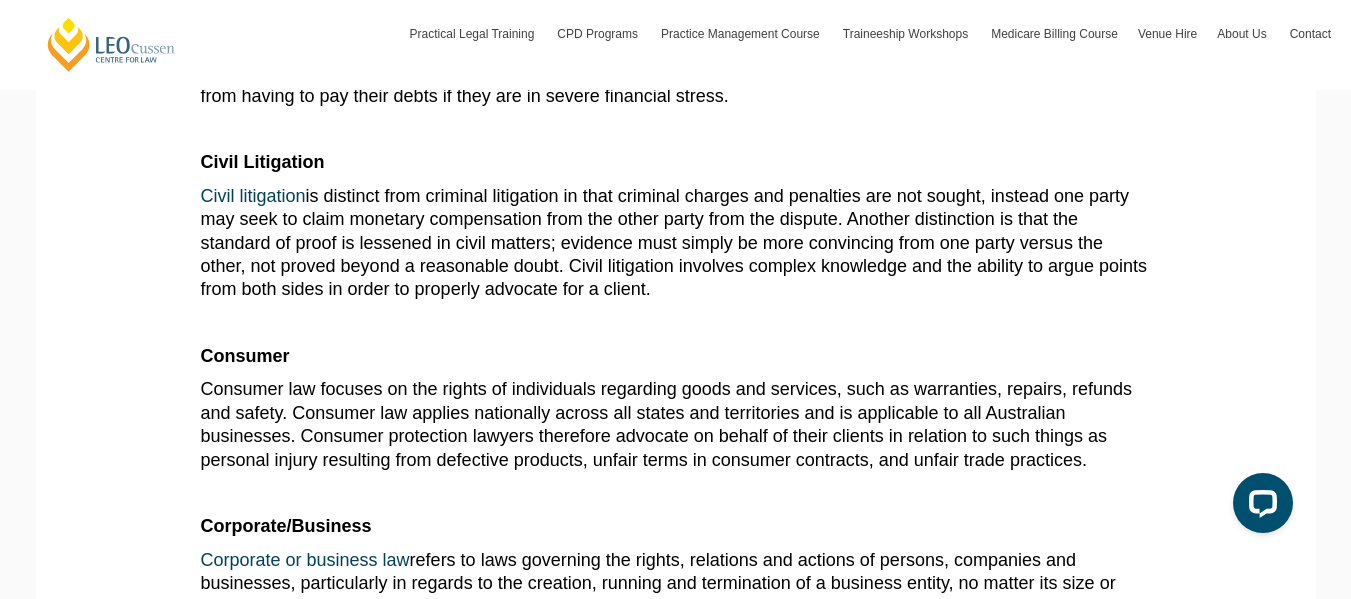 click on "If you’re studying or considering studying law, you’re probably quite familiar already with some of the types of lawyers and the different legal fields in which they operate. With a variety of different types of law, there are consequently different types of law courses. This guide will further delineate the different areas in which lawyers work and unpack the different legal fields in Australia.       One of the main differences you’ll find is that between solicitors and barristers who join the Bar. While many solicitors still appear in court, they also do a lot of work outside the courtroom, and some solicitors don’t do any court work at all.  Barristers who join the Bar, on the other hand, work almost exclusively in courtrooms and are experts in complex legal disputes, having undertaken further study, examinations, and supervision. They are usually engaged by and deal directly with solicitors, rather than the client.             Administrative         Animal Welfare" at bounding box center [676, 1154] 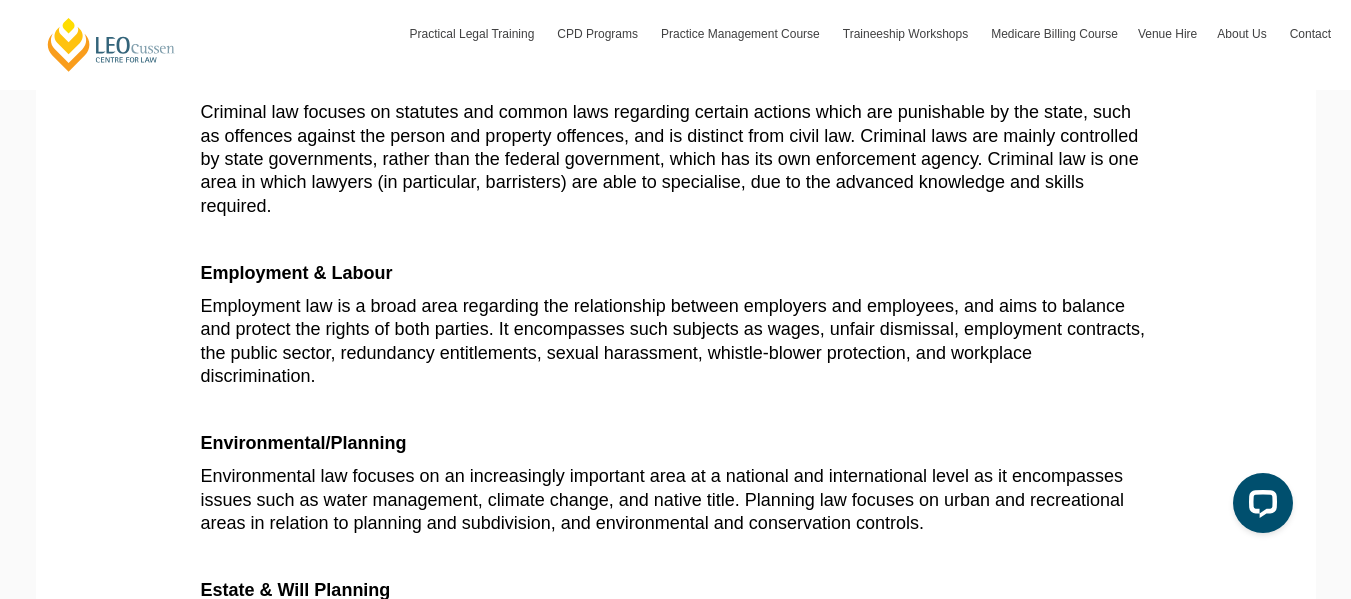 scroll, scrollTop: 1734, scrollLeft: 0, axis: vertical 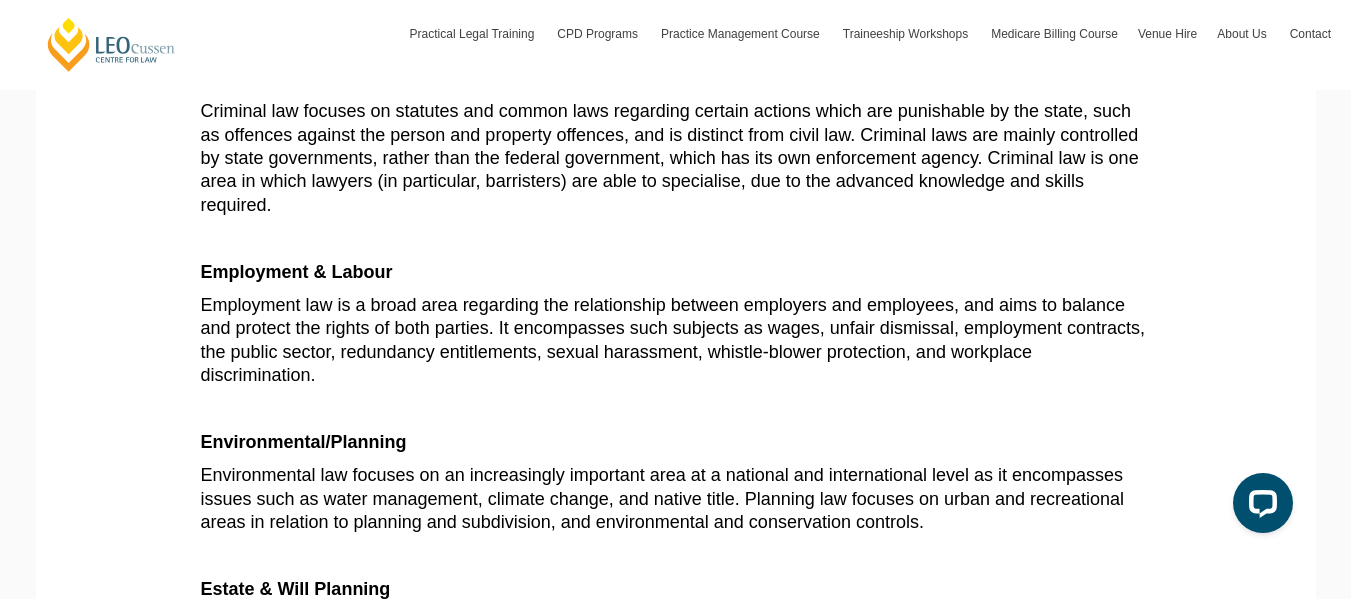 click on "If you’re studying or considering studying law, you’re probably quite familiar already with some of the types of lawyers and the different legal fields in which they operate. With a variety of different types of law, there are consequently different types of law courses. This guide will further delineate the different areas in which lawyers work and unpack the different legal fields in Australia.       One of the main differences you’ll find is that between solicitors and barristers who join the Bar. While many solicitors still appear in court, they also do a lot of work outside the courtroom, and some solicitors don’t do any court work at all.  Barristers who join the Bar, on the other hand, work almost exclusively in courtrooms and are experts in complex legal disputes, having undertaken further study, examinations, and supervision. They are usually engaged by and deal directly with solicitors, rather than the client.             Administrative         Animal Welfare" at bounding box center (676, 540) 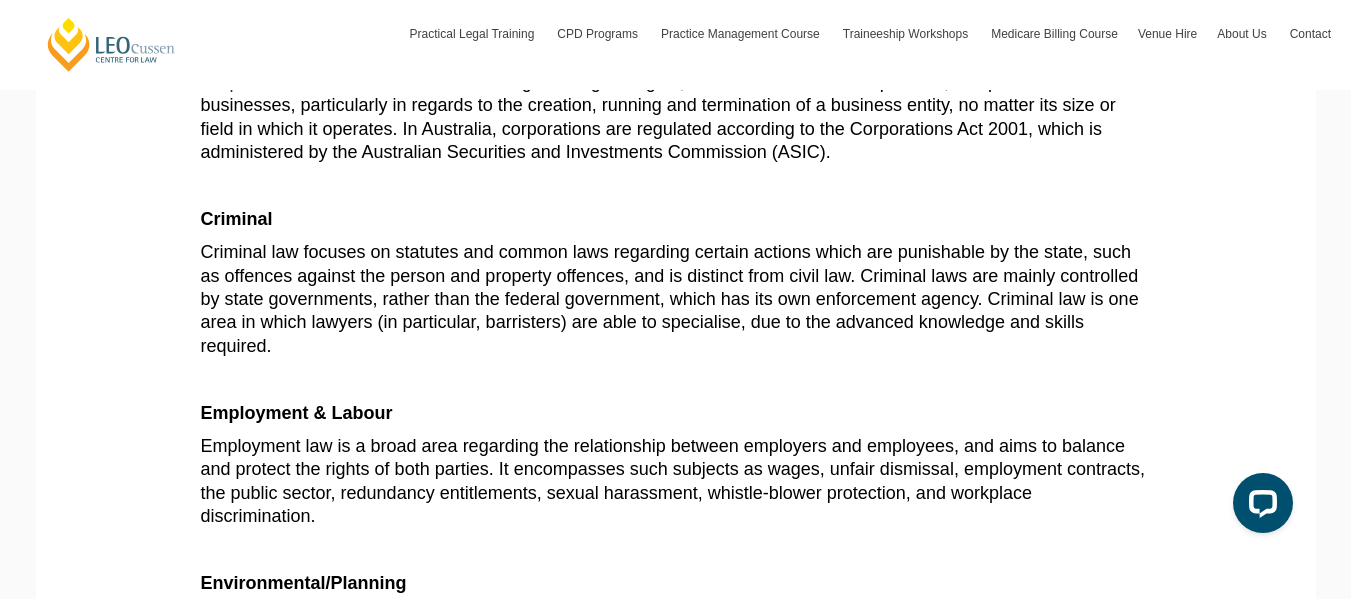 scroll, scrollTop: 1594, scrollLeft: 0, axis: vertical 